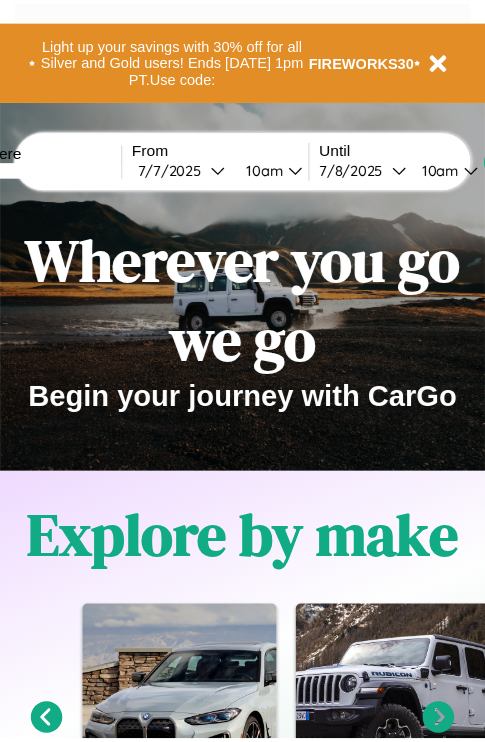 scroll, scrollTop: 0, scrollLeft: 0, axis: both 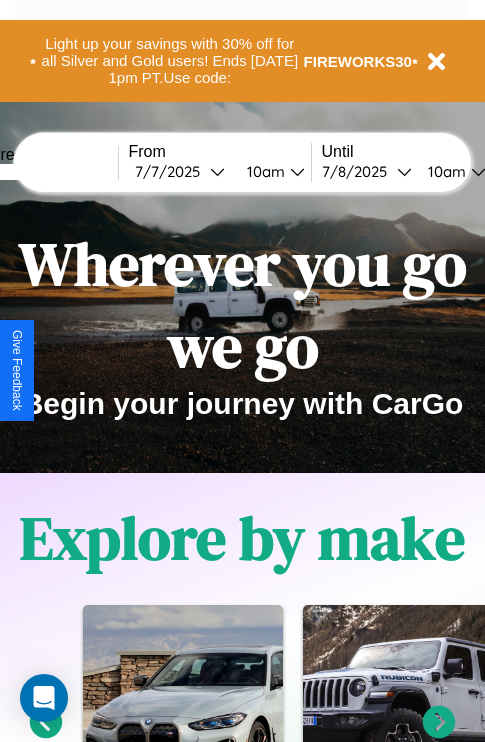 click at bounding box center [43, 172] 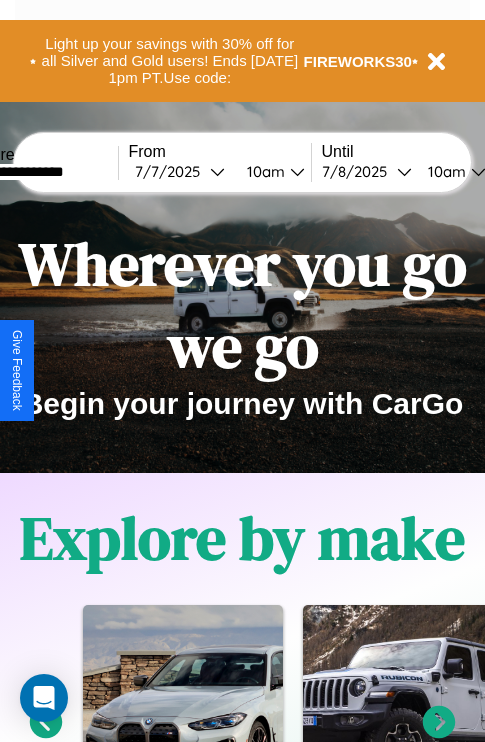 type on "**********" 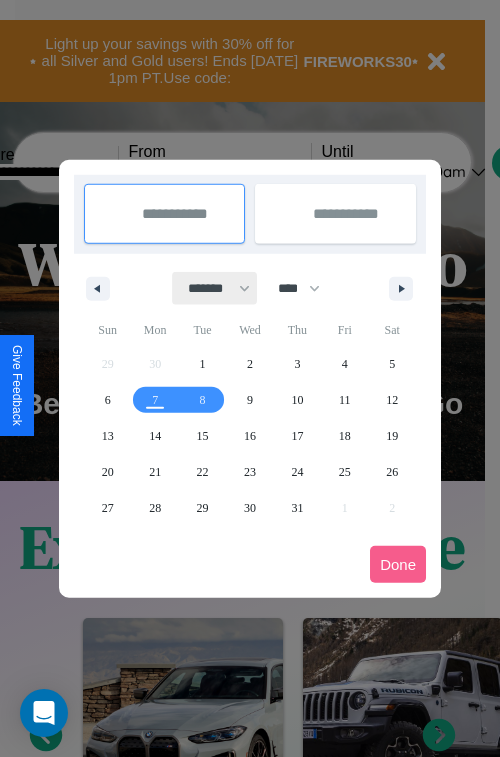 click on "******* ******** ***** ***** *** **** **** ****** ********* ******* ******** ********" at bounding box center (215, 288) 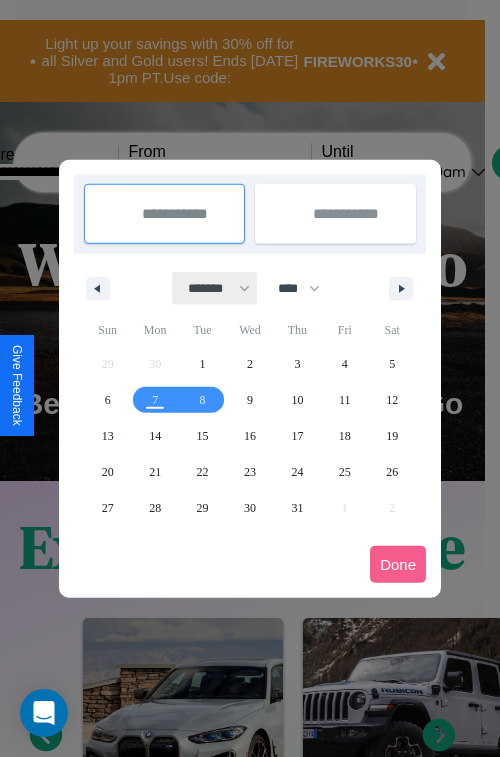 select on "*" 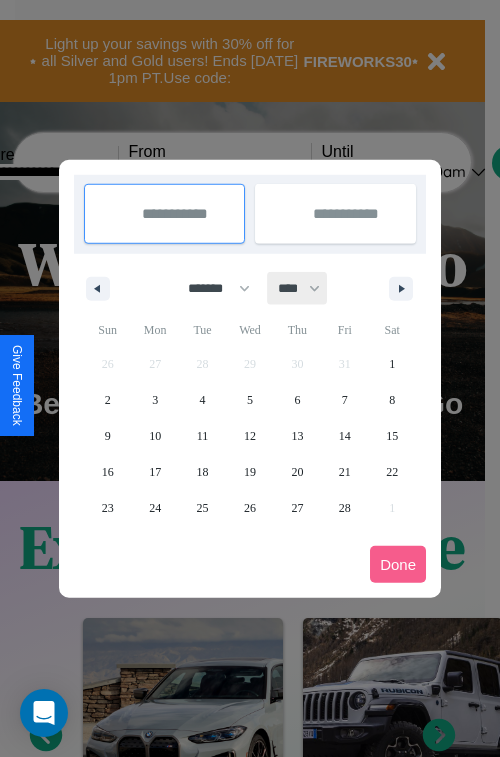 click on "**** **** **** **** **** **** **** **** **** **** **** **** **** **** **** **** **** **** **** **** **** **** **** **** **** **** **** **** **** **** **** **** **** **** **** **** **** **** **** **** **** **** **** **** **** **** **** **** **** **** **** **** **** **** **** **** **** **** **** **** **** **** **** **** **** **** **** **** **** **** **** **** **** **** **** **** **** **** **** **** **** **** **** **** **** **** **** **** **** **** **** **** **** **** **** **** **** **** **** **** **** **** **** **** **** **** **** **** **** **** **** **** **** **** **** **** **** **** **** **** ****" at bounding box center (298, 288) 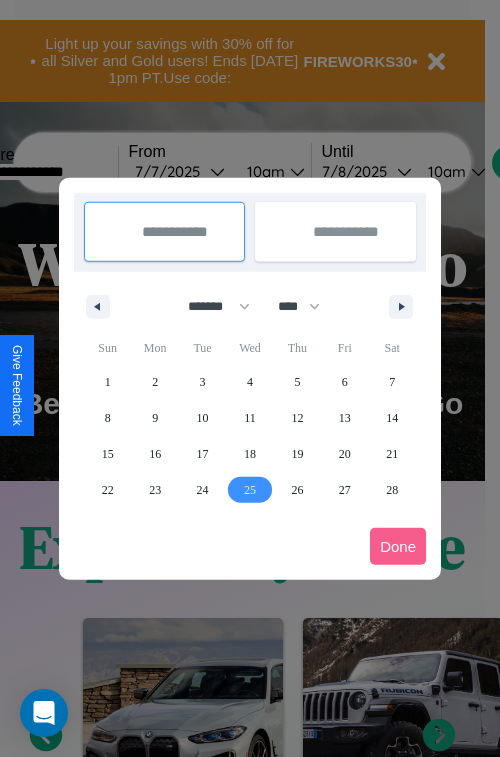 click on "25" at bounding box center [250, 490] 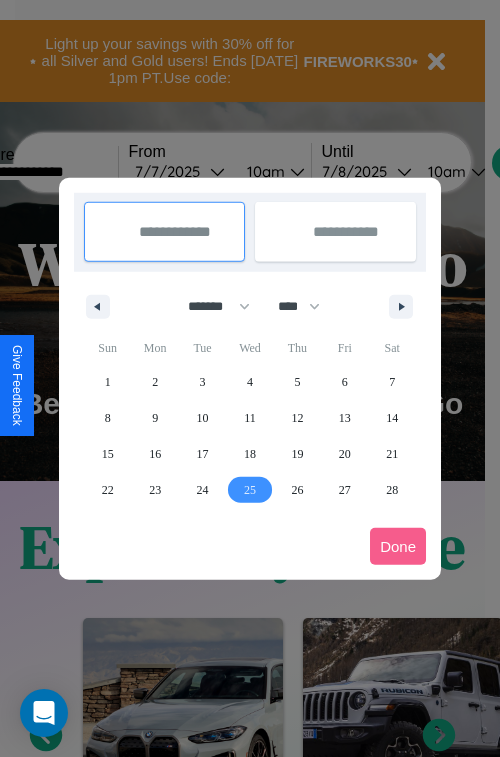 type on "**********" 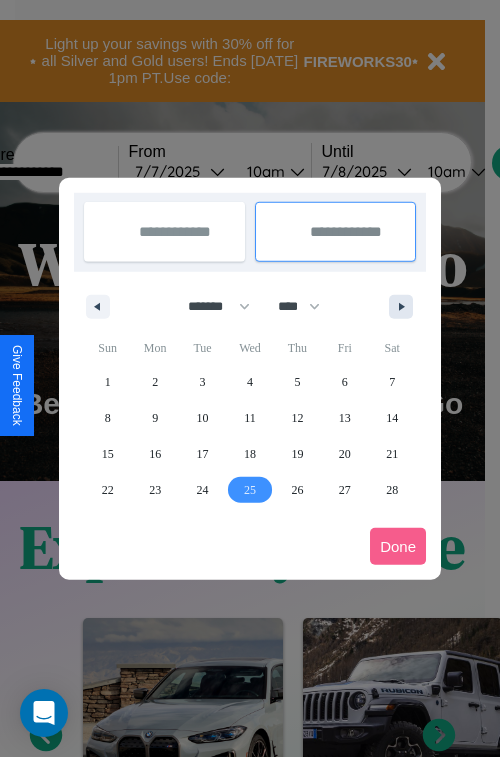 click at bounding box center (405, 307) 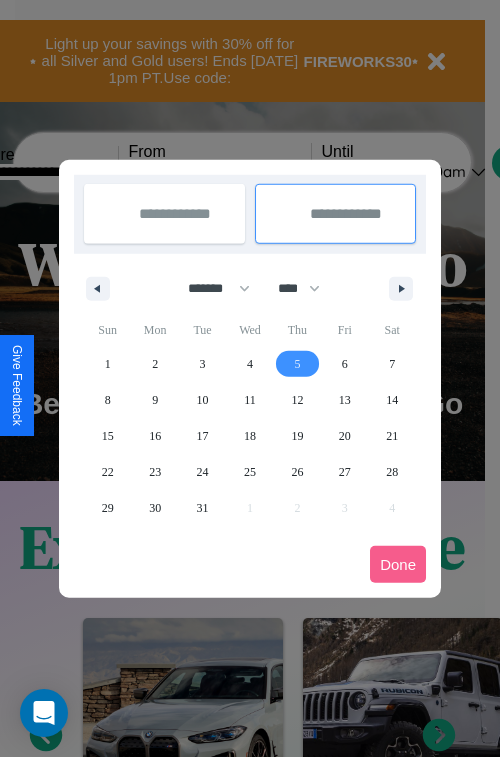 click on "5" at bounding box center (297, 364) 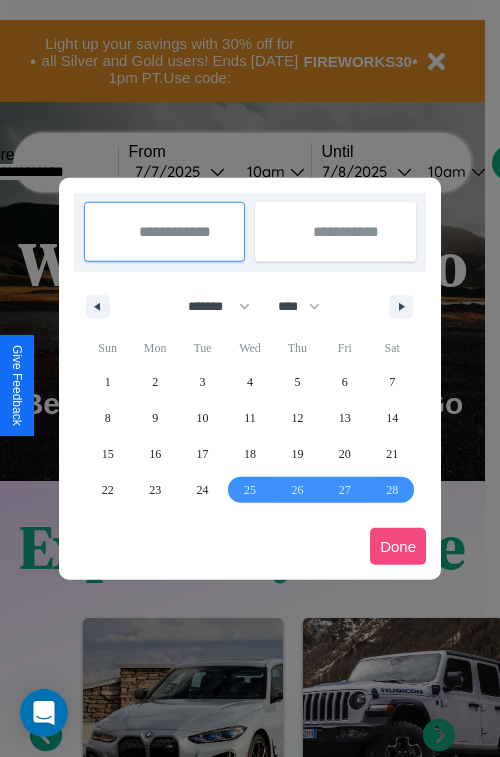 click on "Done" at bounding box center (398, 546) 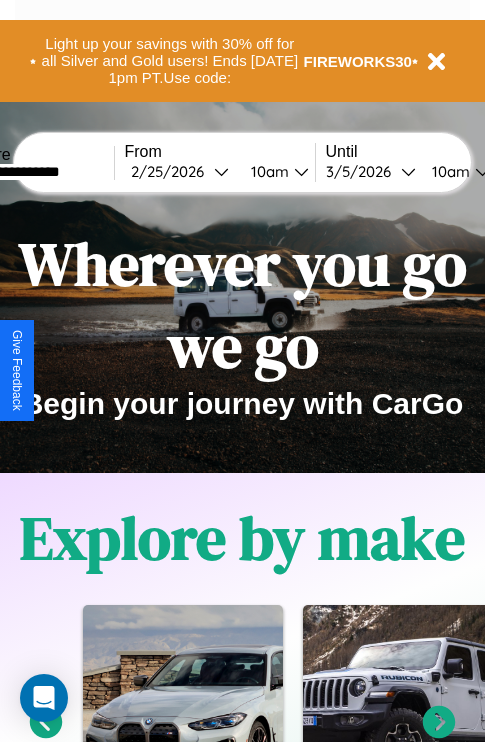 scroll, scrollTop: 0, scrollLeft: 72, axis: horizontal 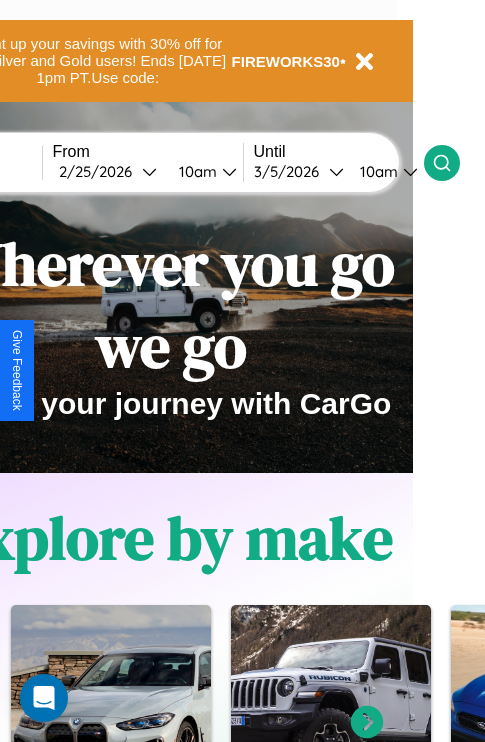 click 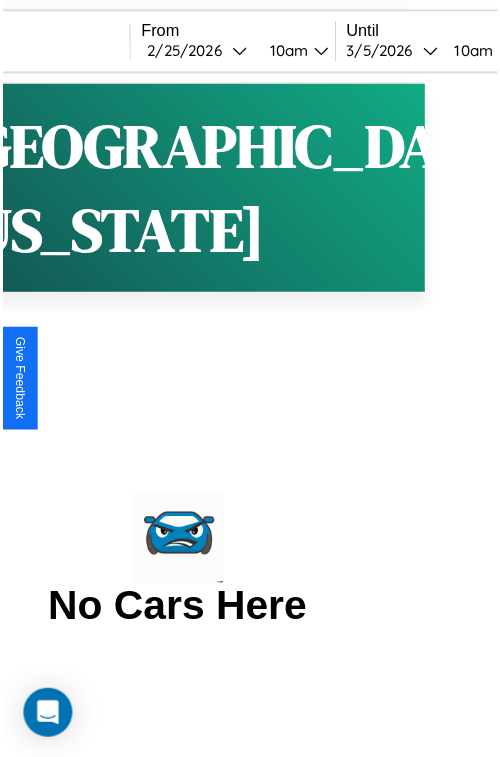 scroll, scrollTop: 0, scrollLeft: 0, axis: both 